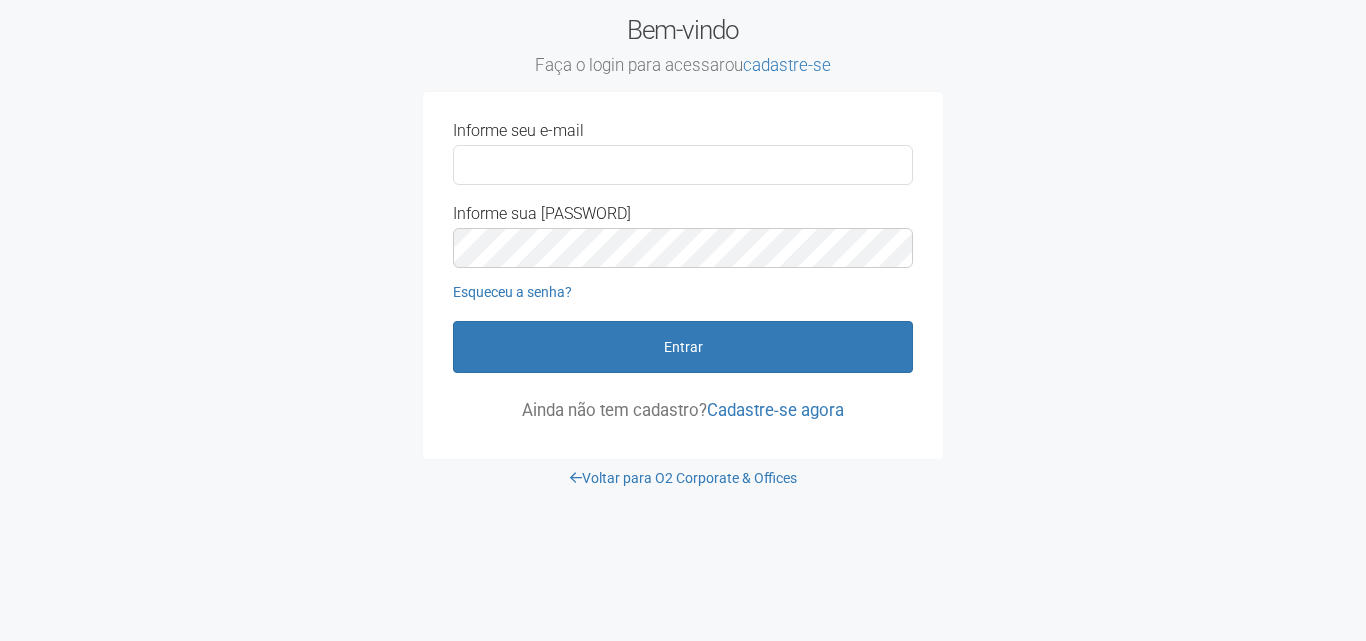 scroll, scrollTop: 0, scrollLeft: 0, axis: both 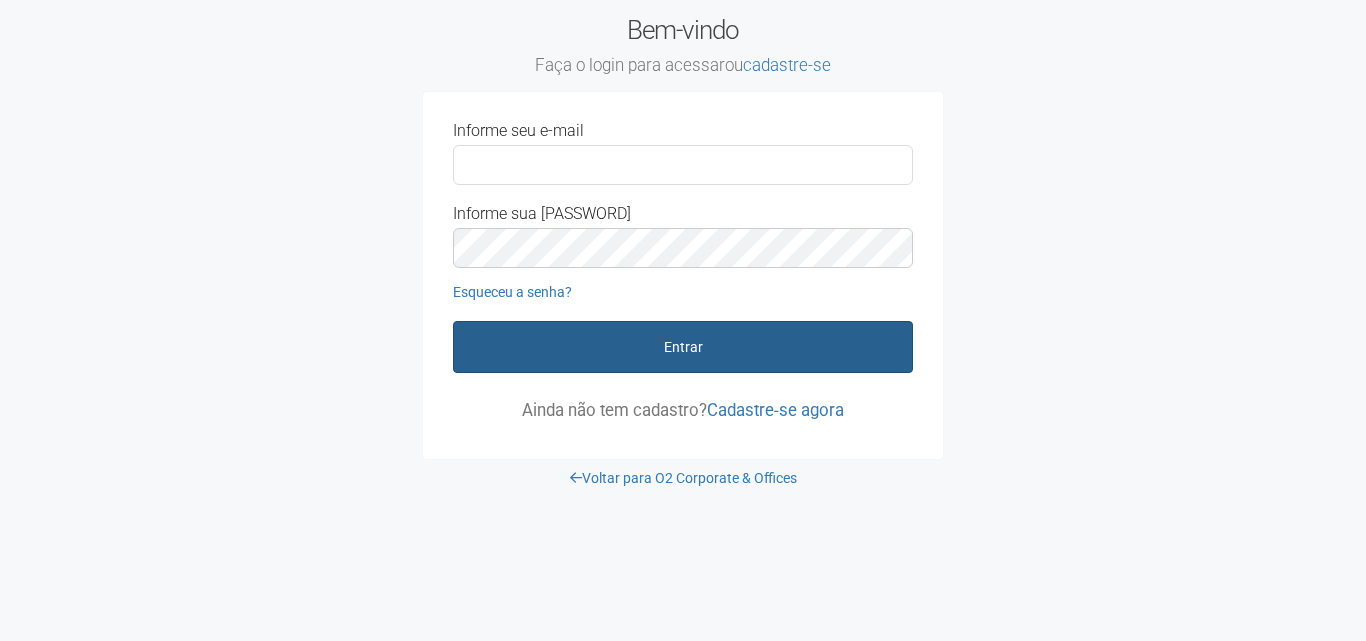 type on "**********" 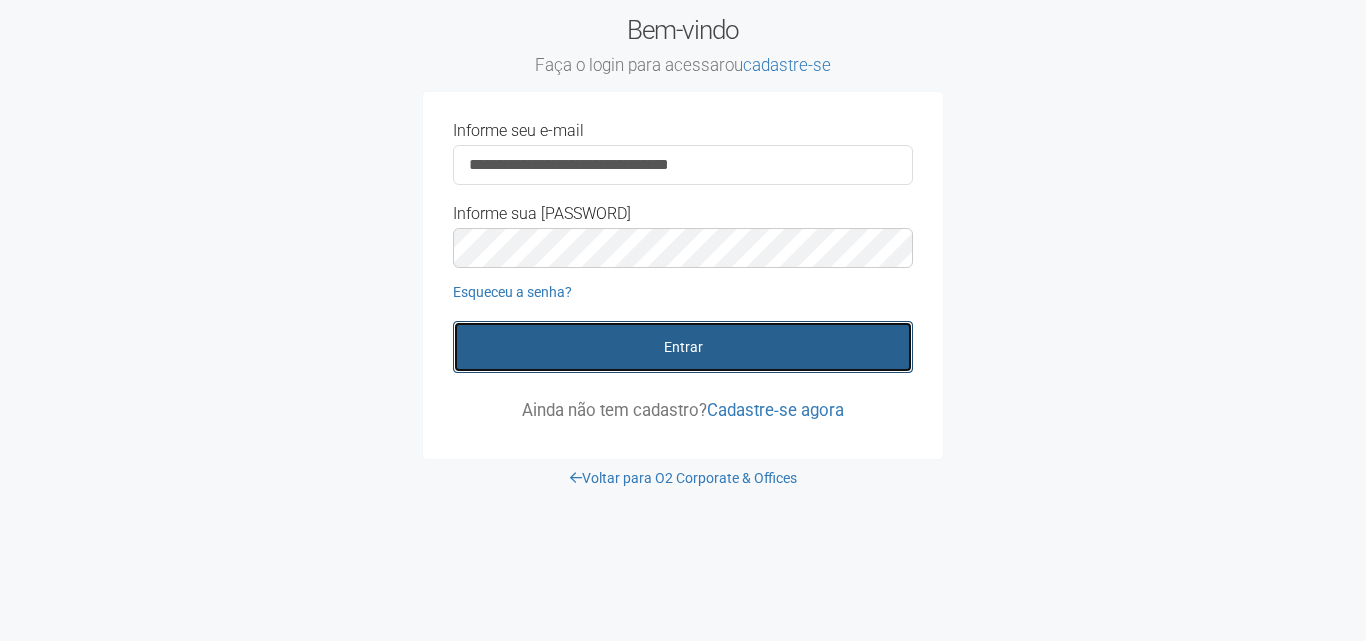 click on "Entrar" at bounding box center (683, 347) 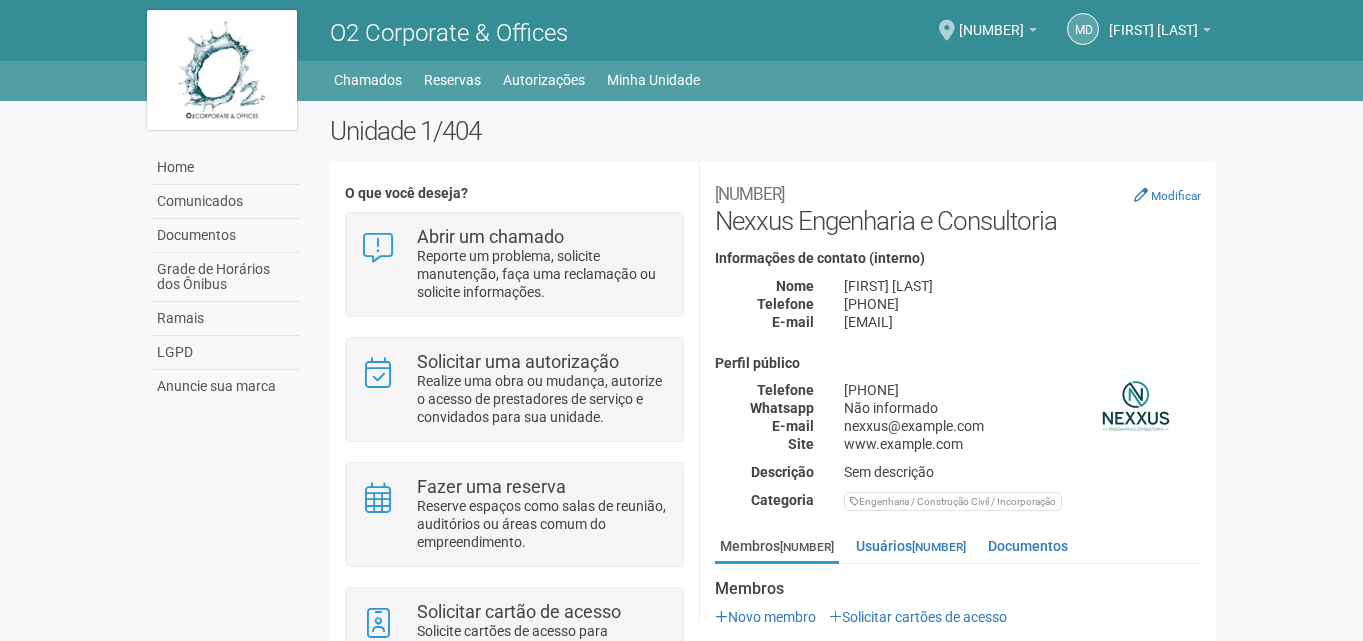 scroll, scrollTop: 0, scrollLeft: 0, axis: both 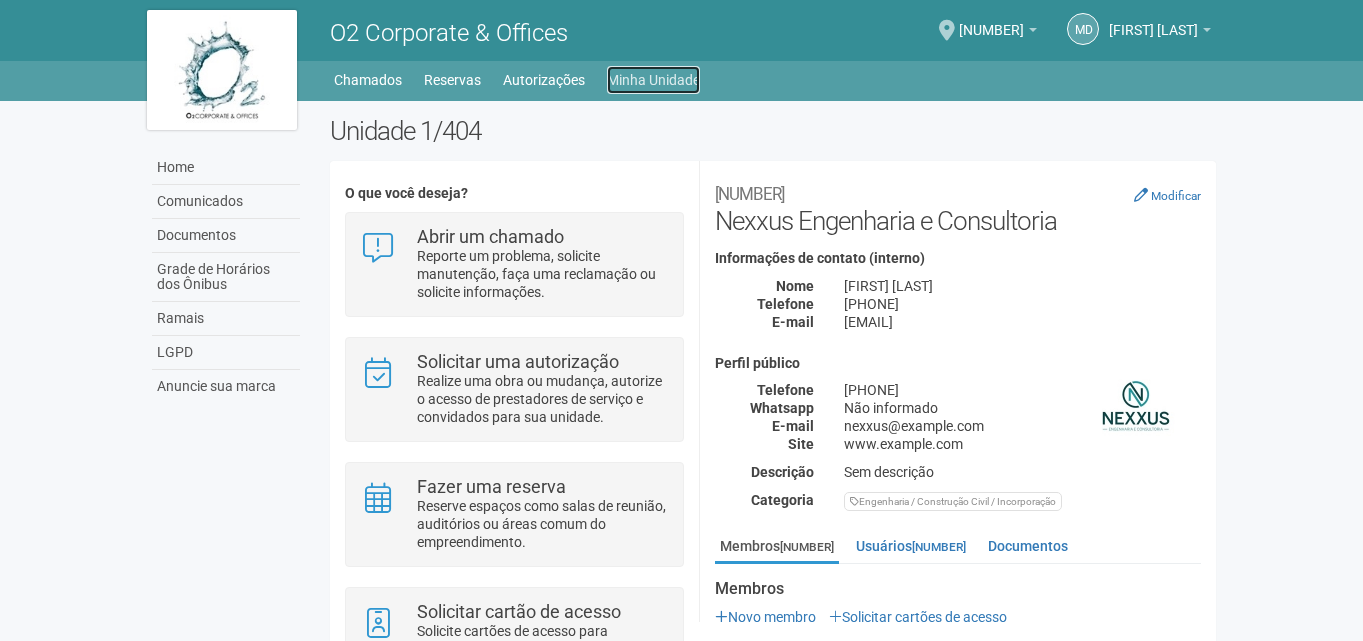 click on "Minha Unidade" at bounding box center (653, 80) 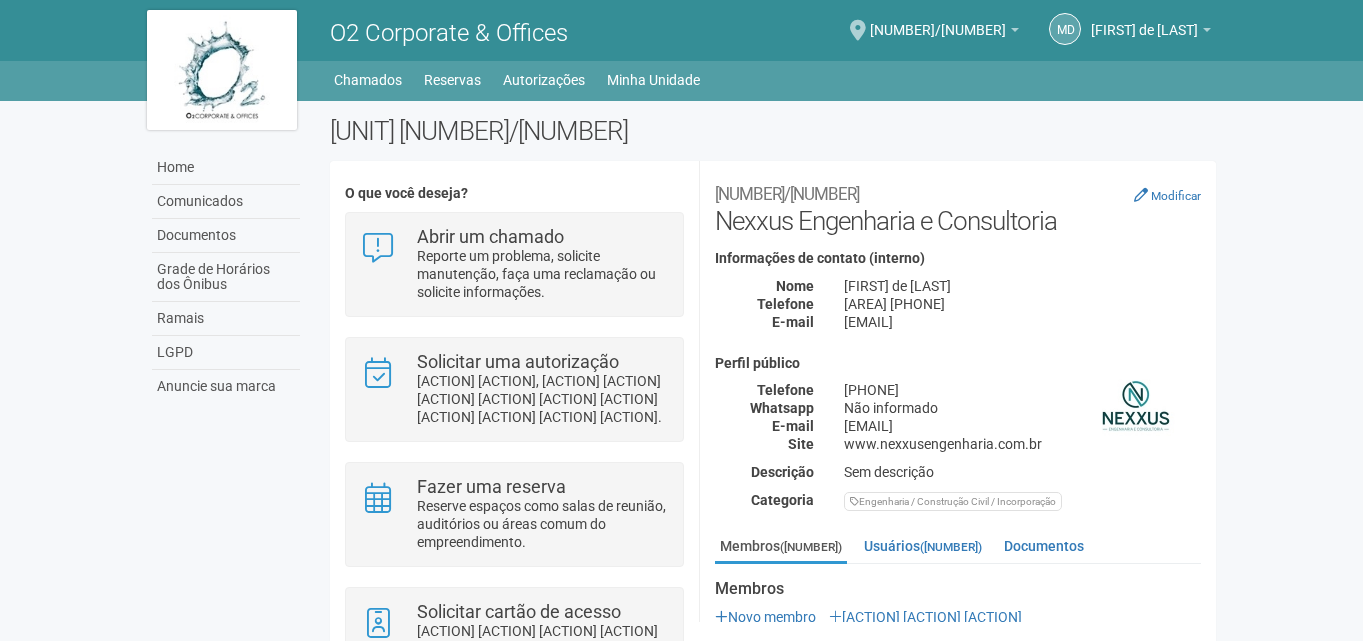 scroll, scrollTop: 0, scrollLeft: 0, axis: both 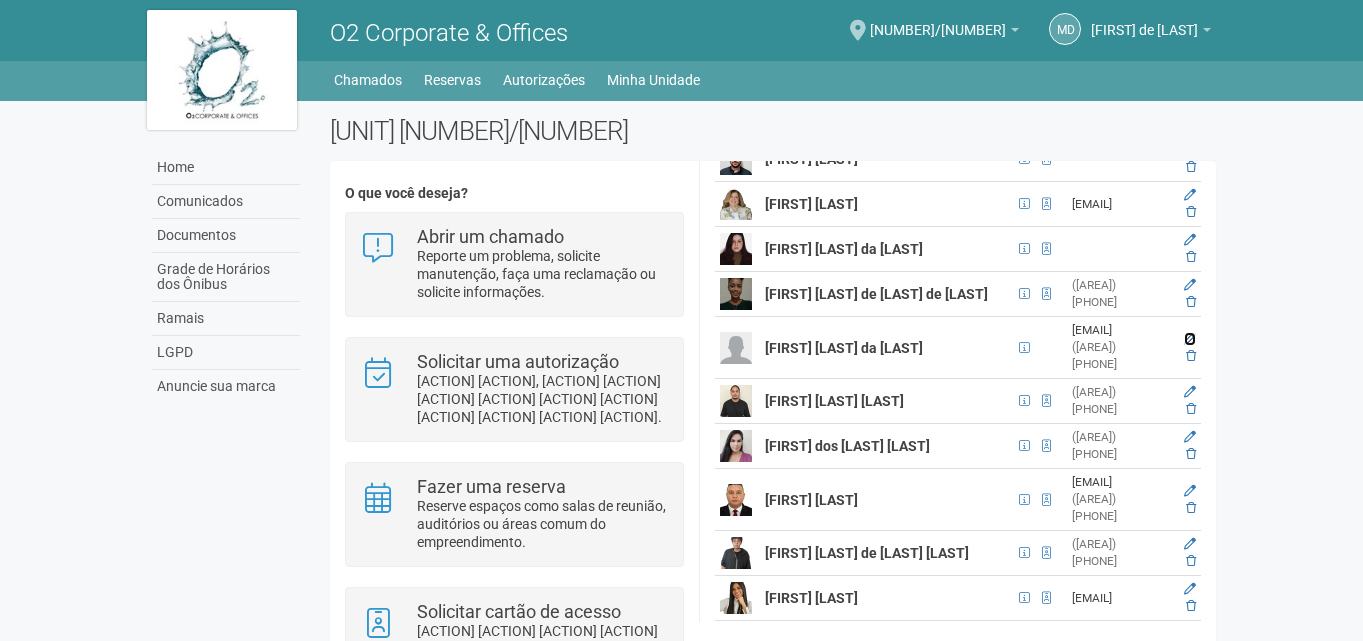 click at bounding box center (1177, 331) 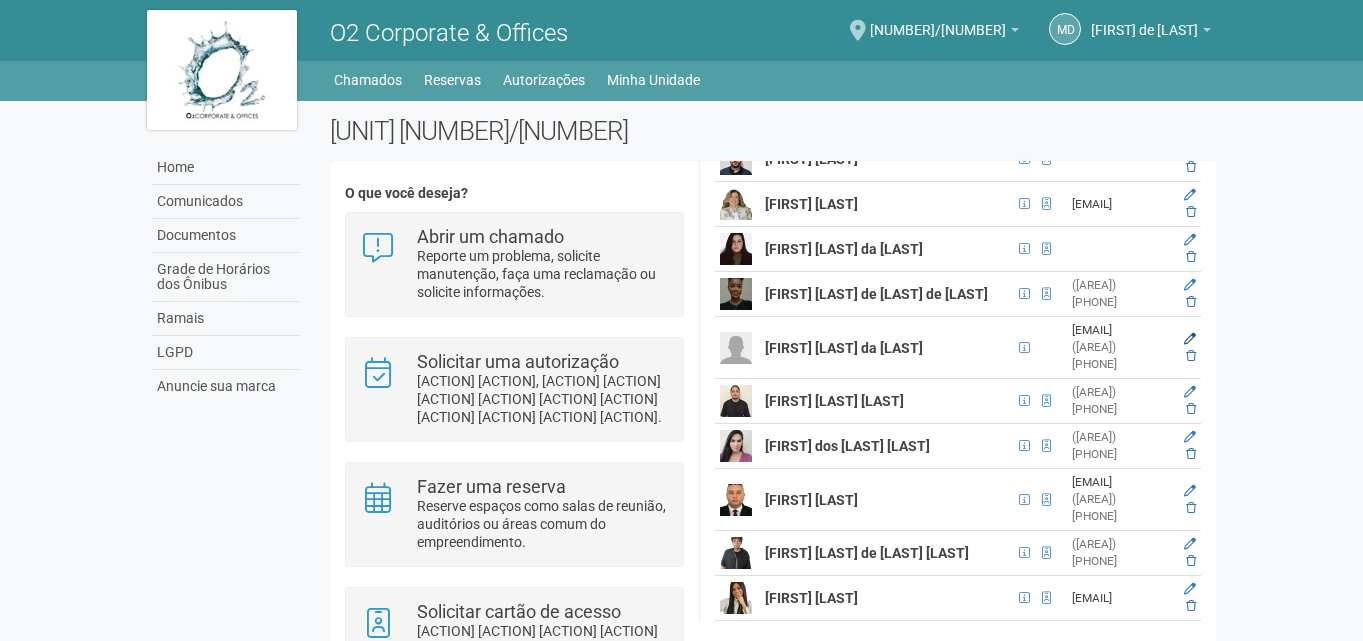 scroll, scrollTop: 48, scrollLeft: 0, axis: vertical 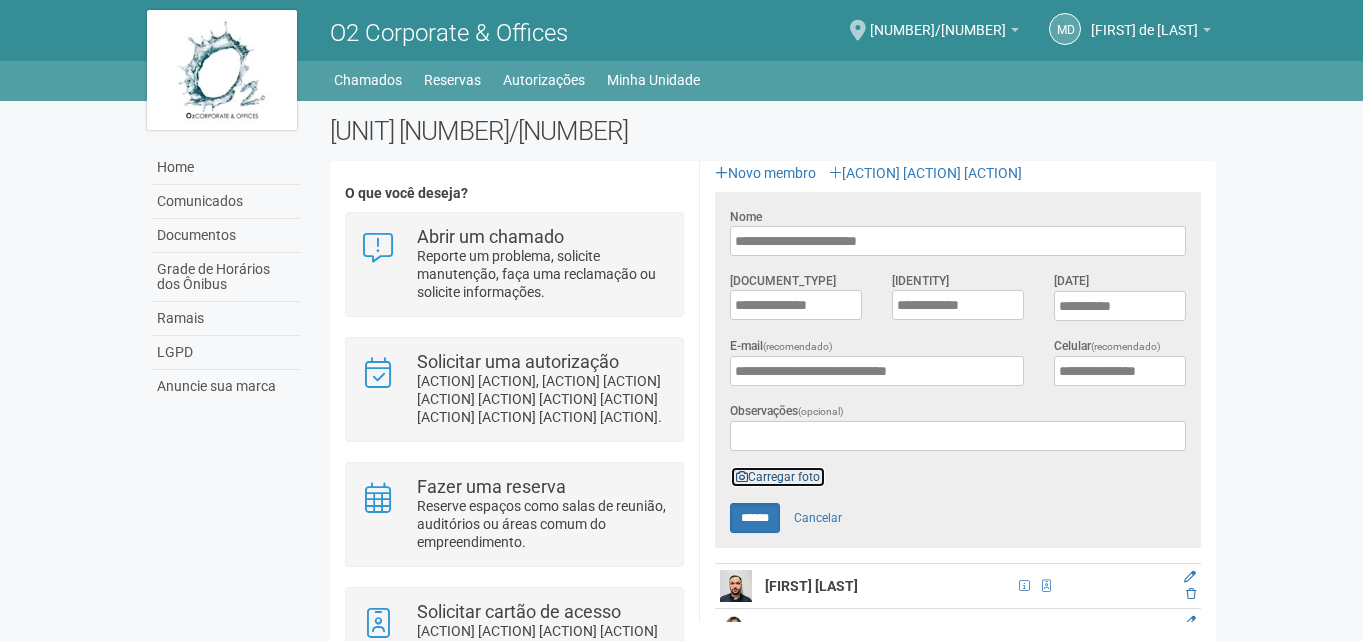 click on "Carregar foto" at bounding box center [778, 477] 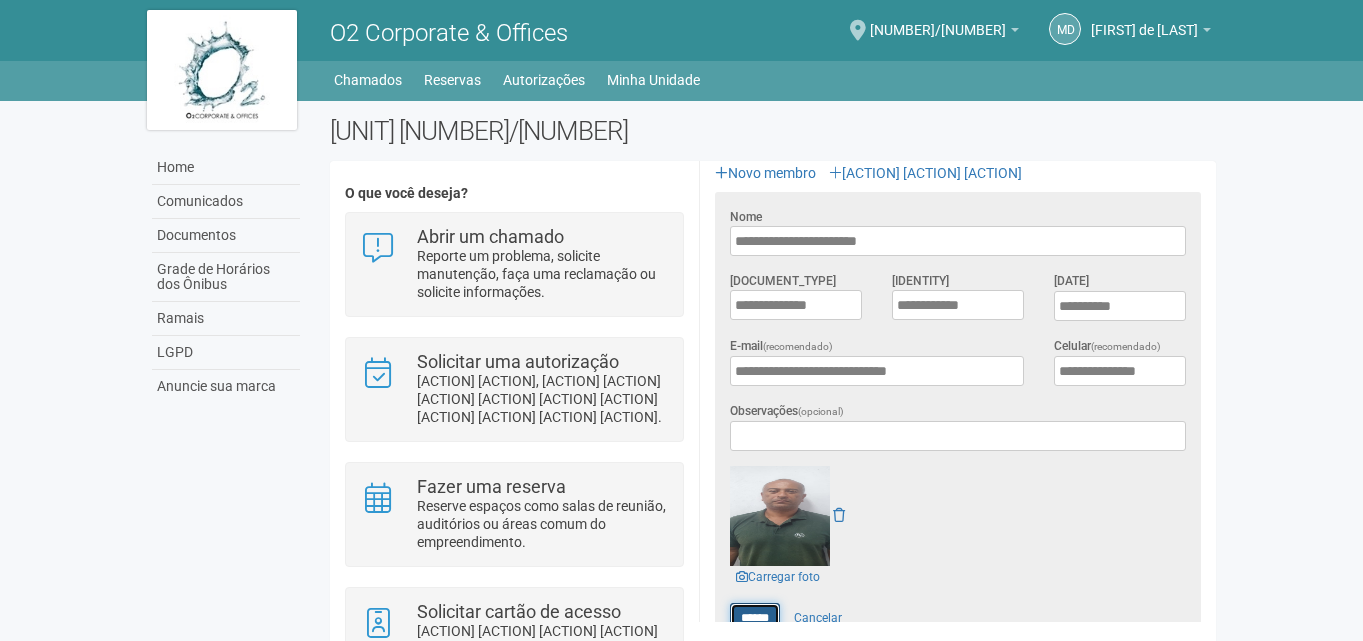 click on "******" at bounding box center [755, 618] 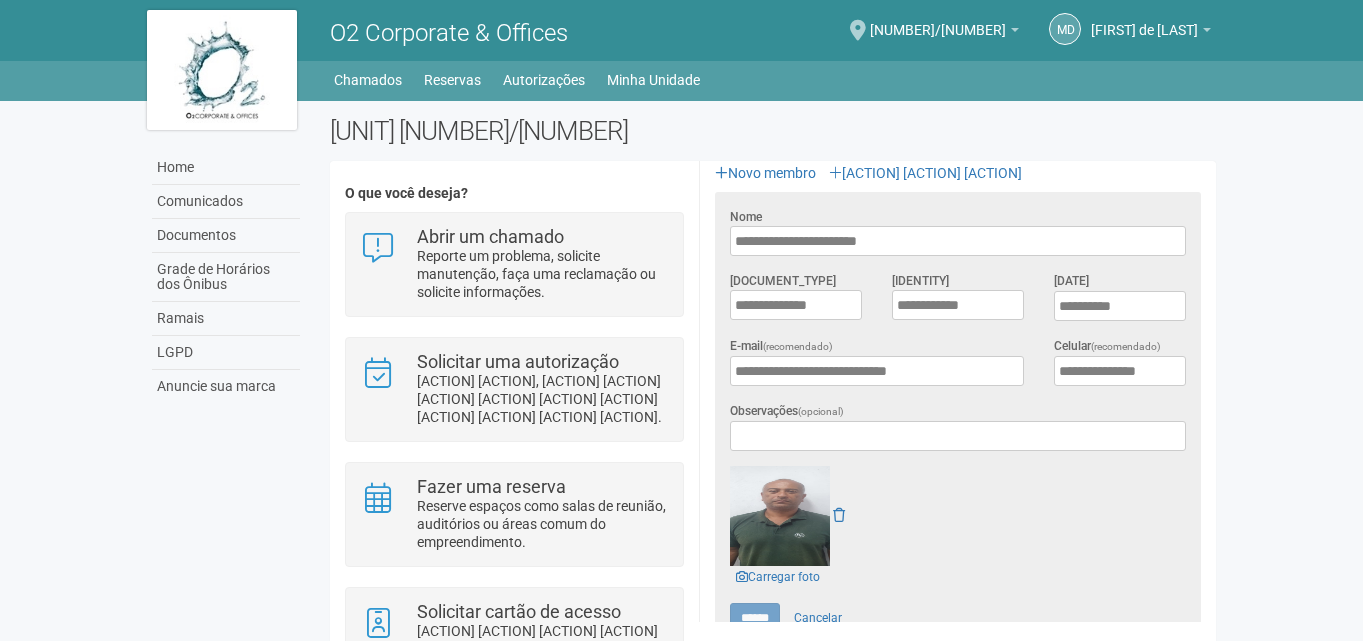 scroll, scrollTop: 0, scrollLeft: 0, axis: both 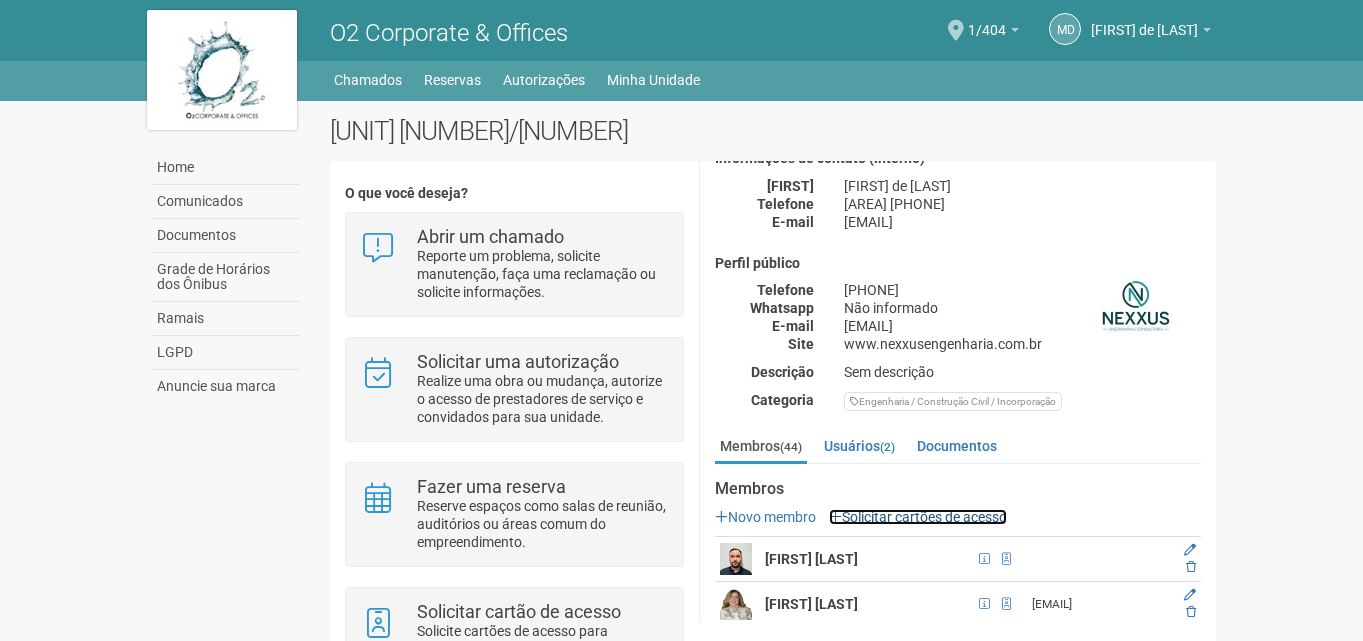 click on "Solicitar cartões de acesso" at bounding box center (918, 517) 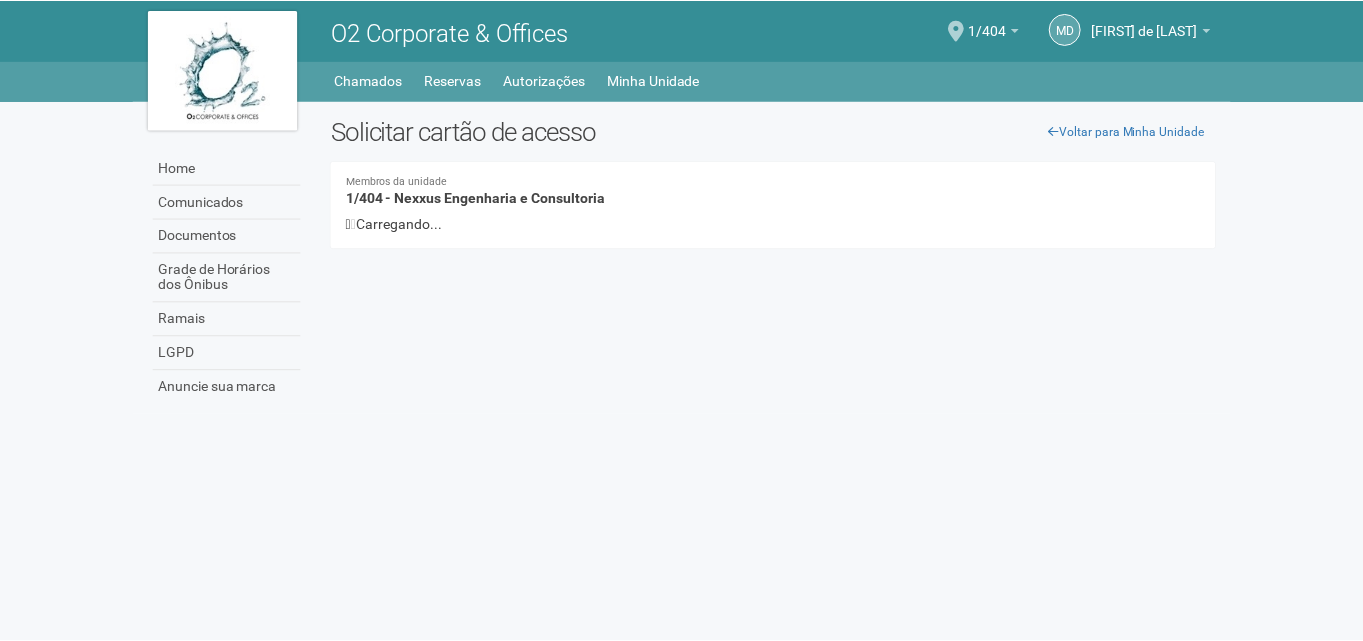 scroll, scrollTop: 0, scrollLeft: 0, axis: both 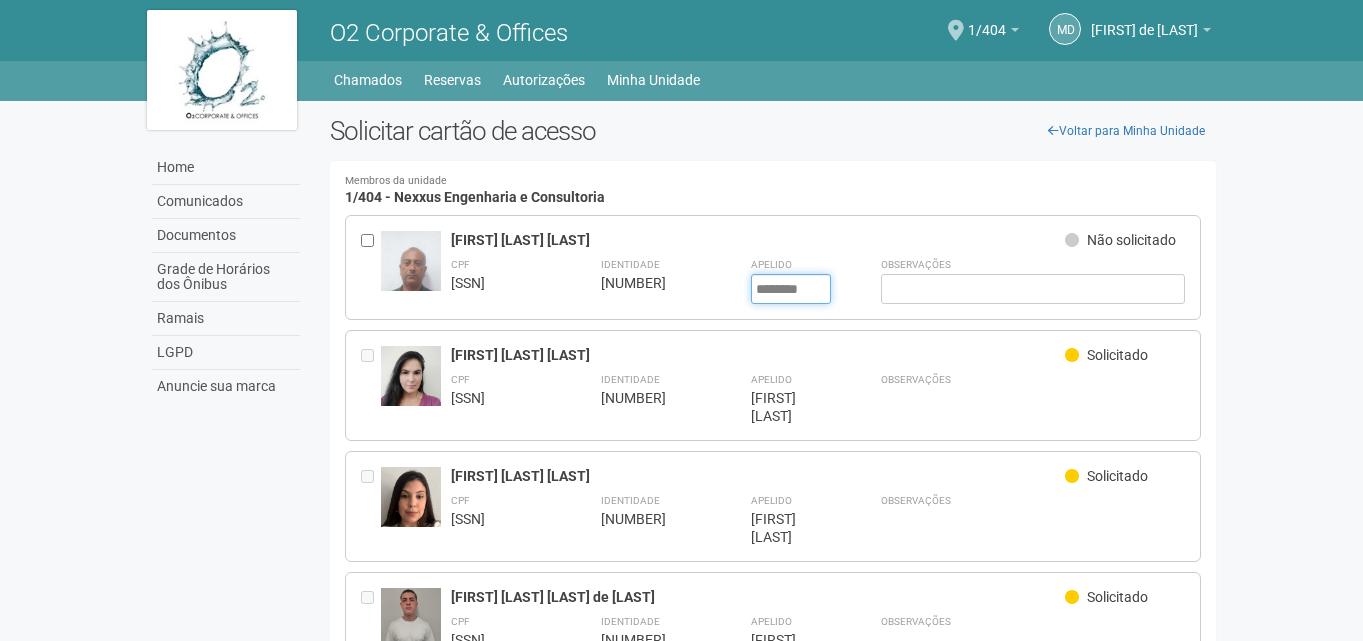 click on "********" at bounding box center [791, 302] 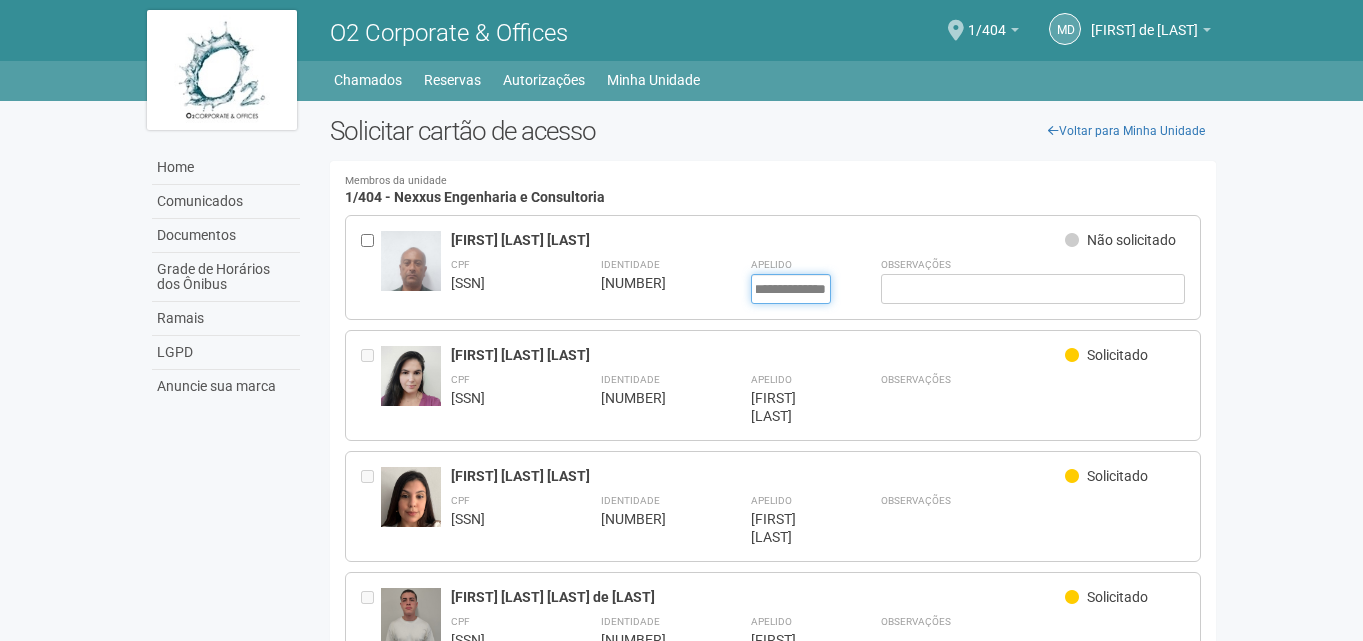 scroll, scrollTop: 0, scrollLeft: 32, axis: horizontal 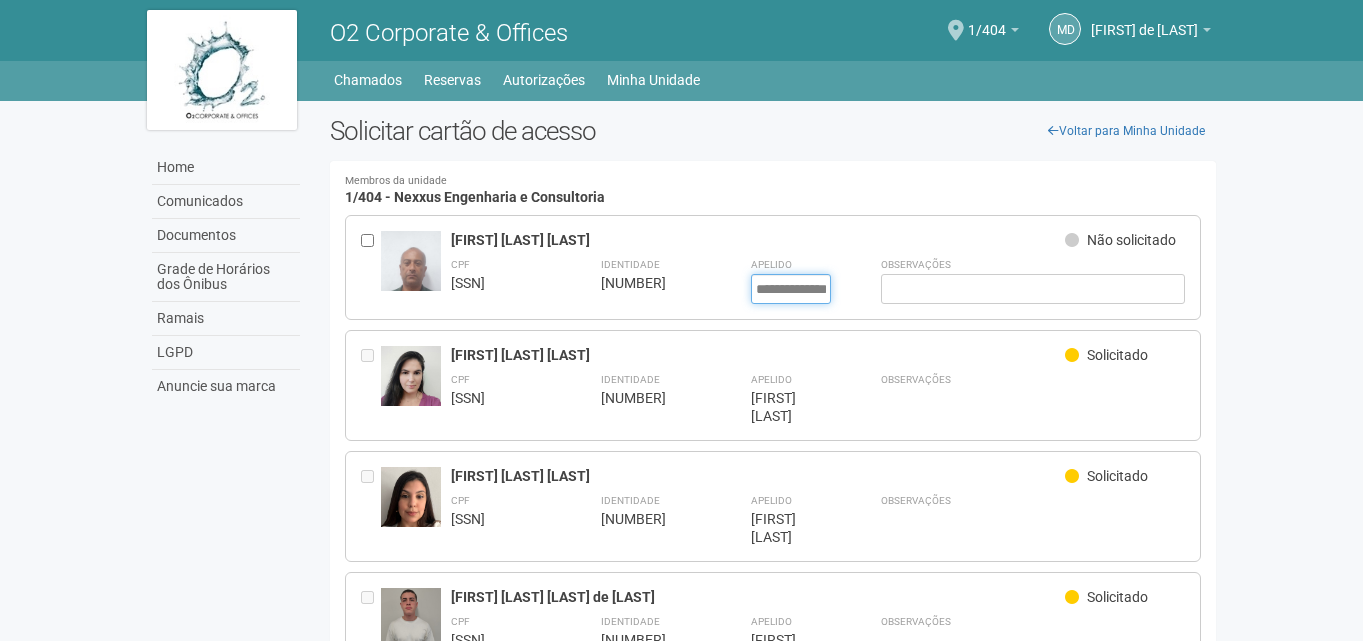 click on "********" at bounding box center [791, 302] 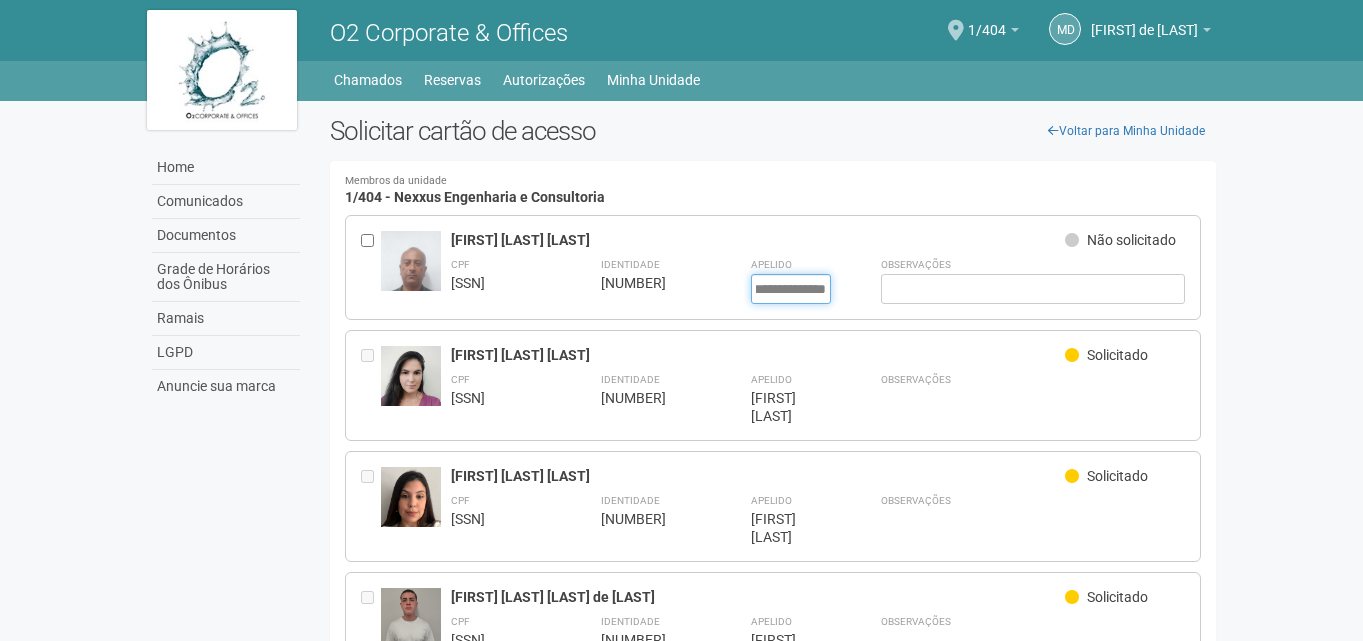 scroll, scrollTop: 0, scrollLeft: 32, axis: horizontal 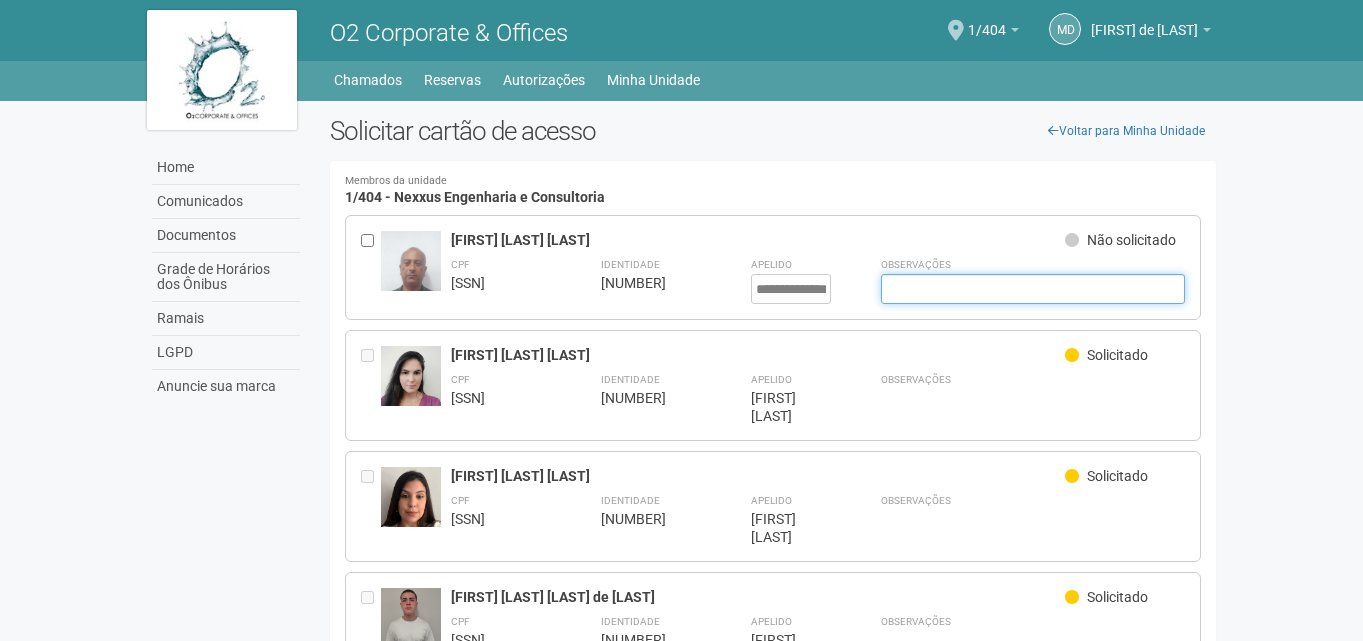 click at bounding box center [1033, 302] 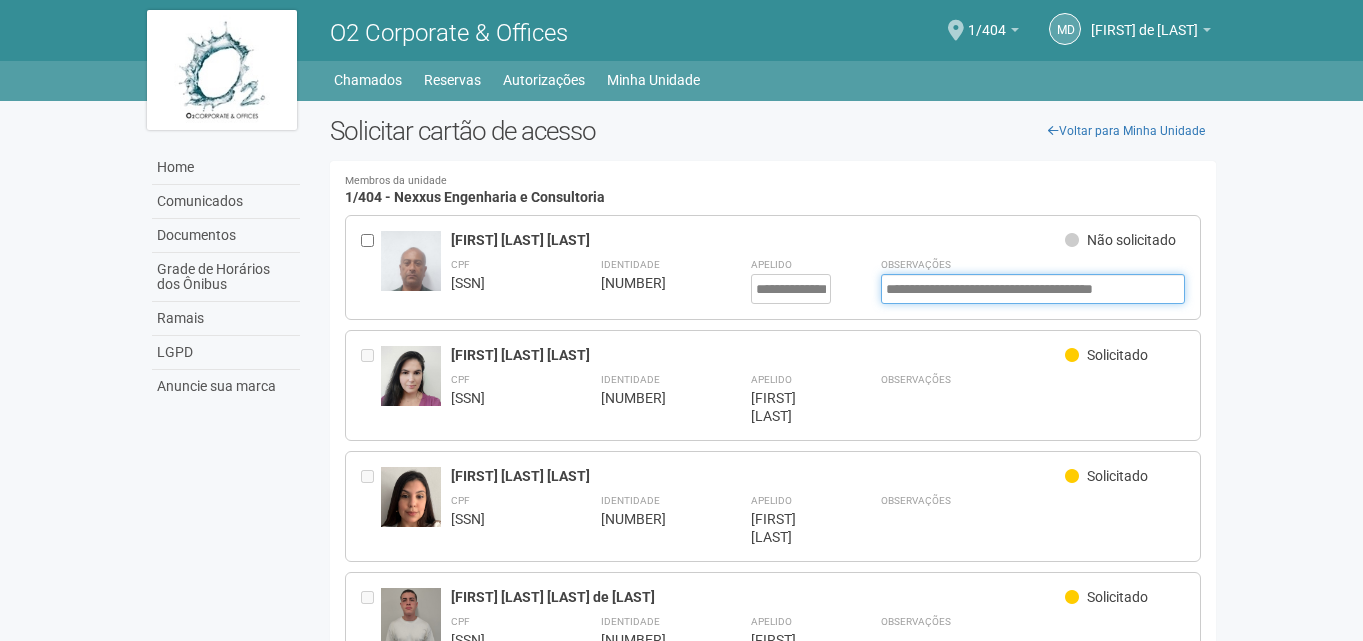 scroll, scrollTop: 0, scrollLeft: 0, axis: both 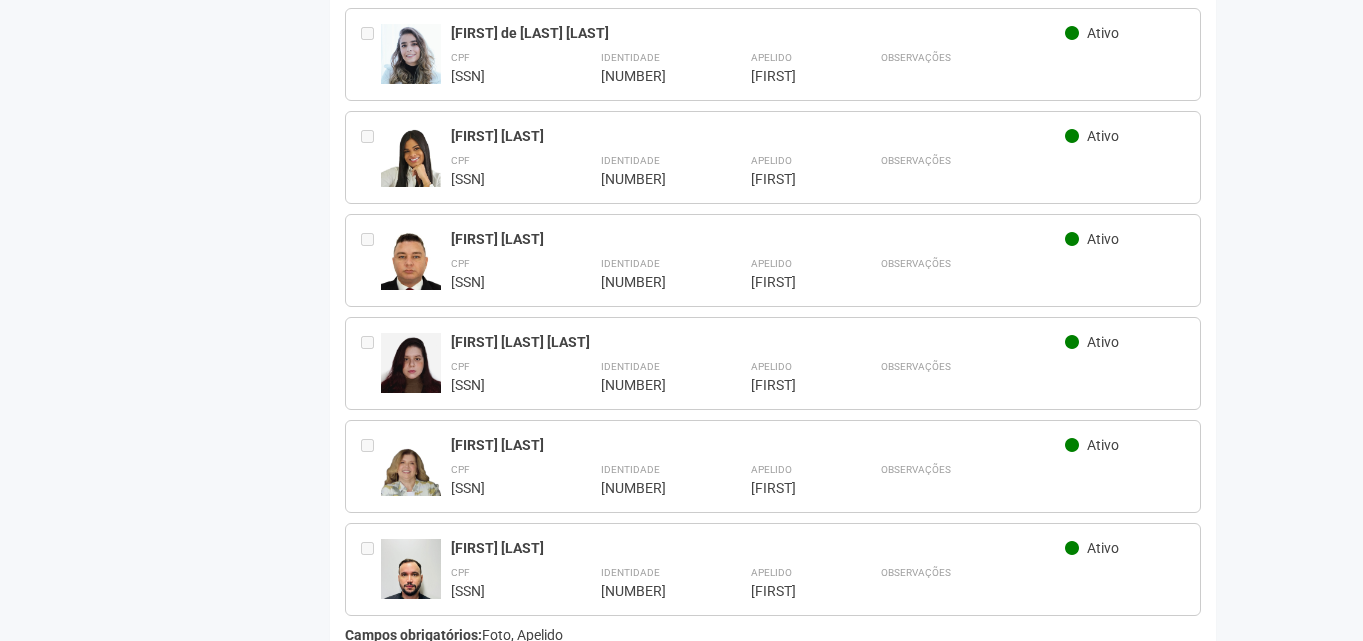 type on "**********" 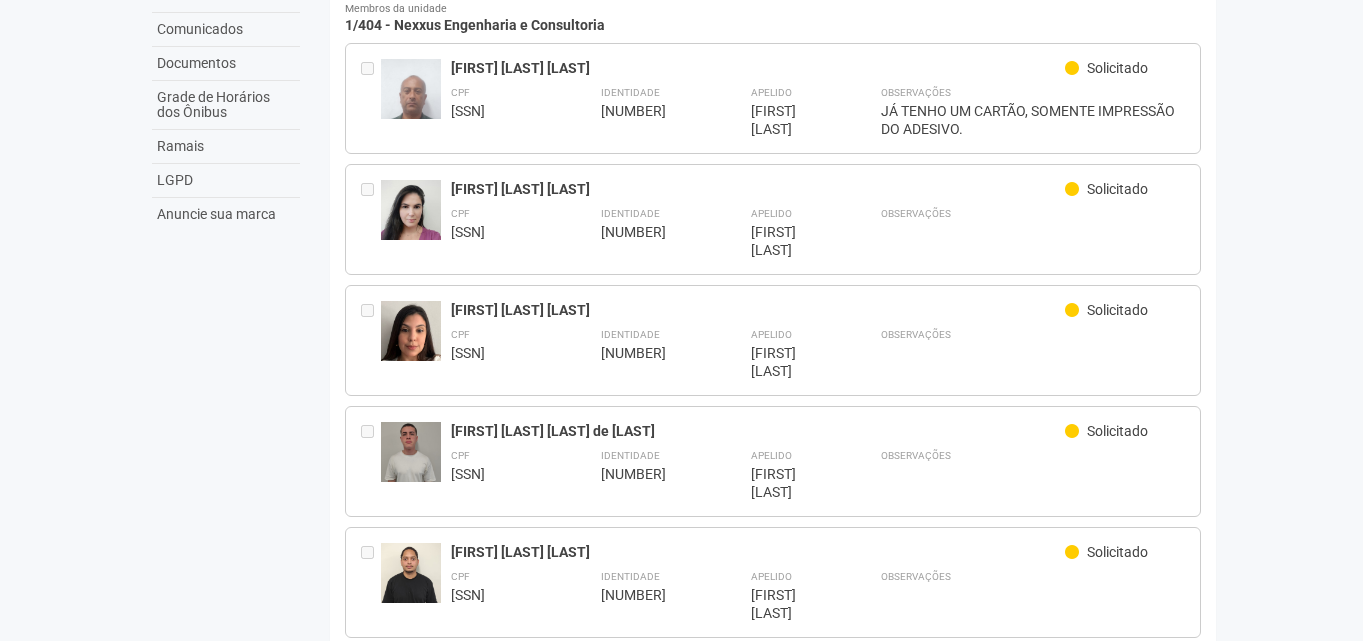 scroll, scrollTop: 0, scrollLeft: 0, axis: both 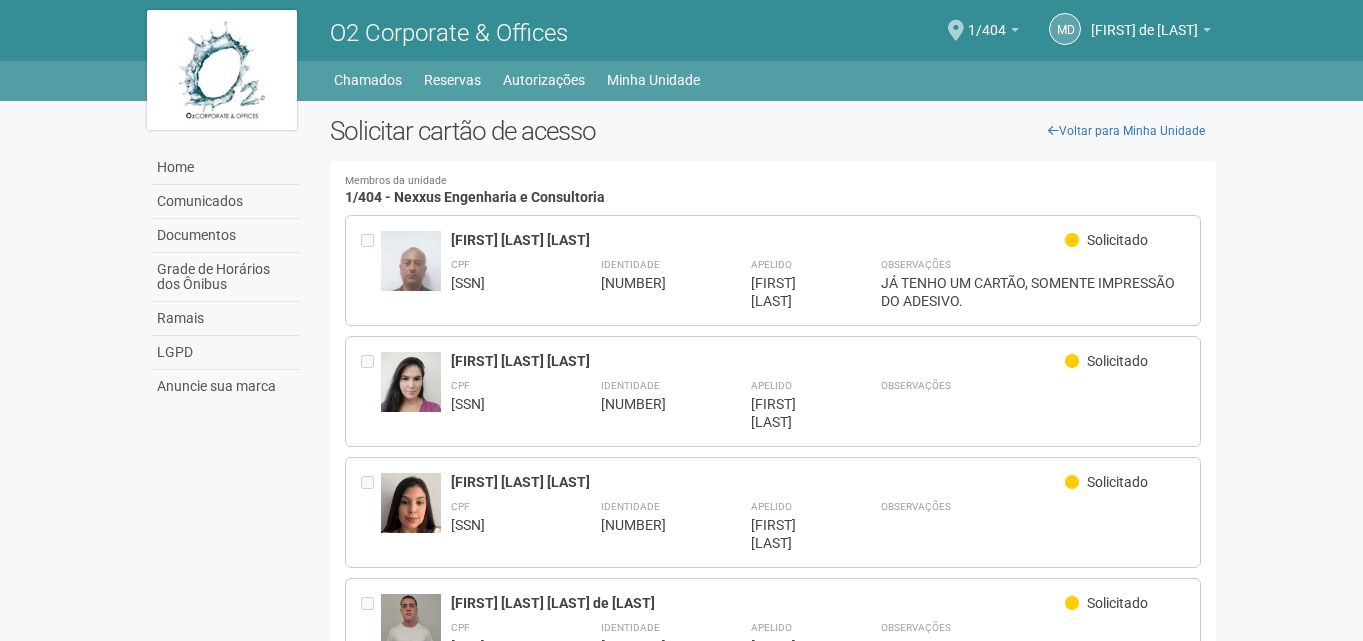 click at bounding box center (222, 70) 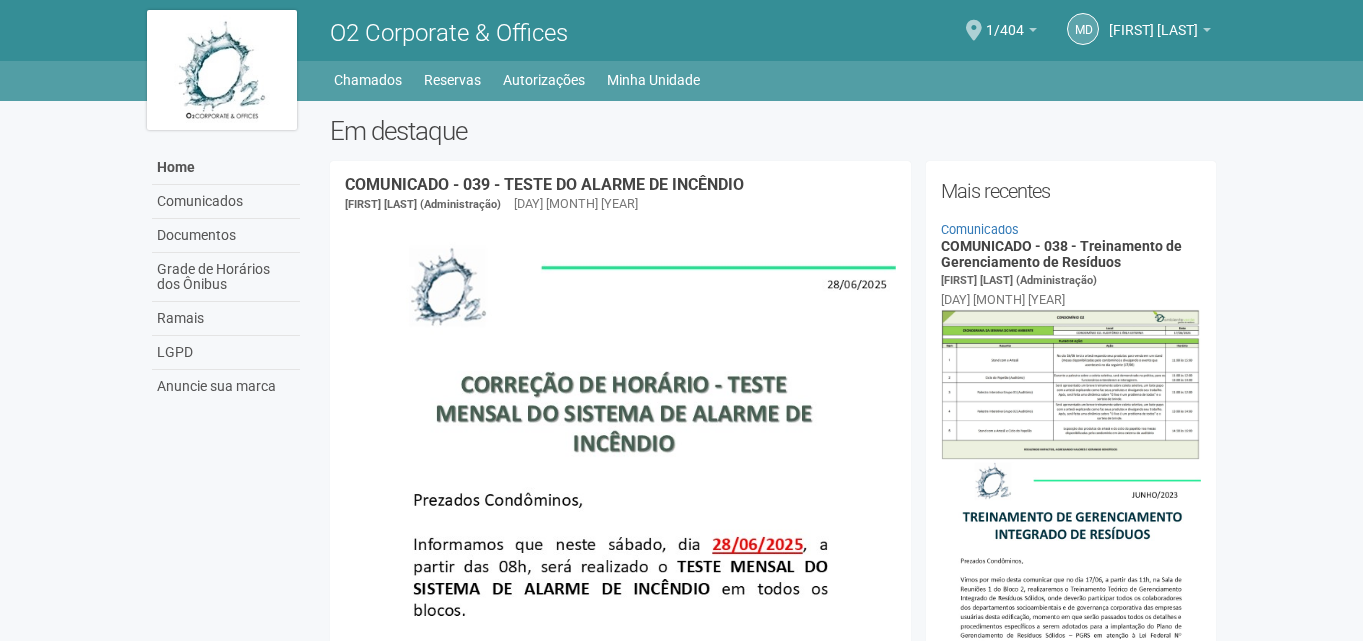 scroll, scrollTop: 0, scrollLeft: 0, axis: both 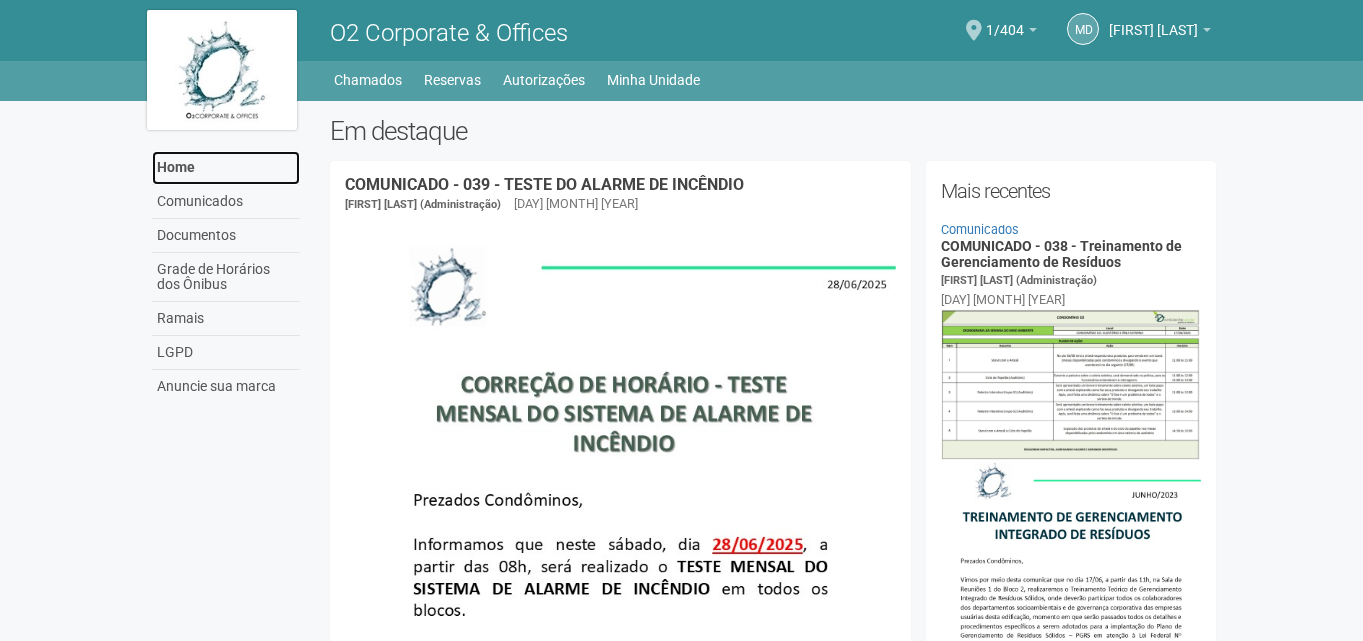 click on "Home" at bounding box center [226, 168] 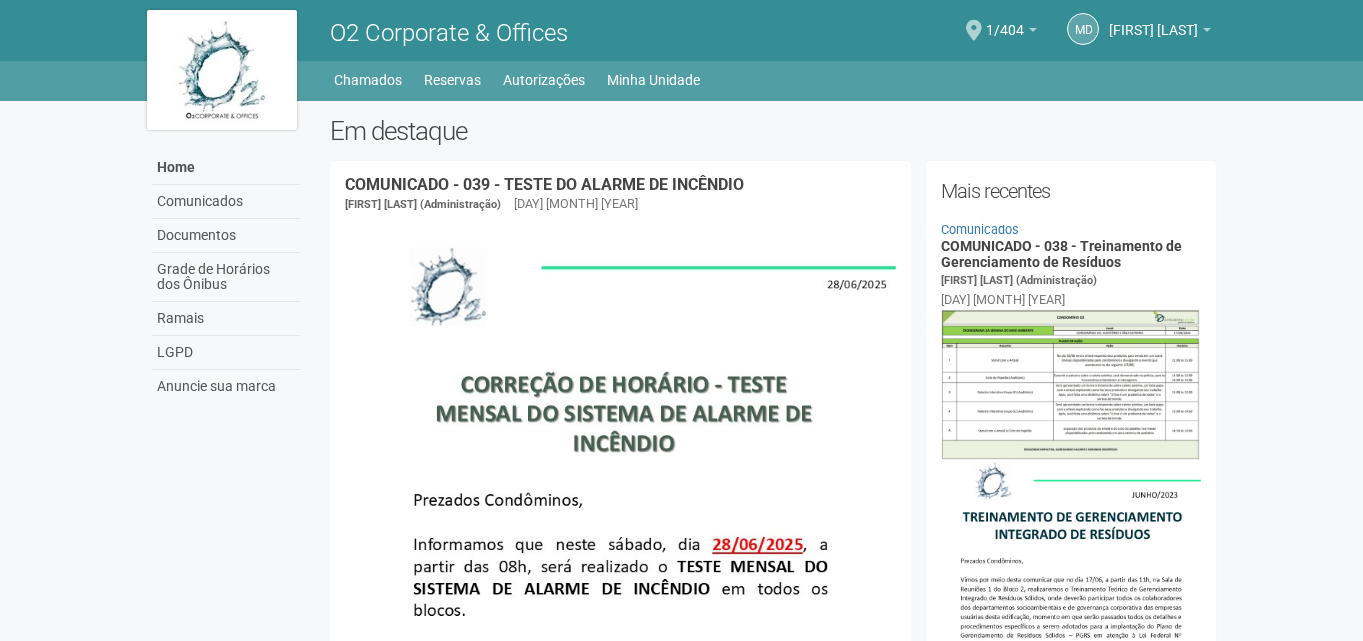 scroll, scrollTop: 0, scrollLeft: 0, axis: both 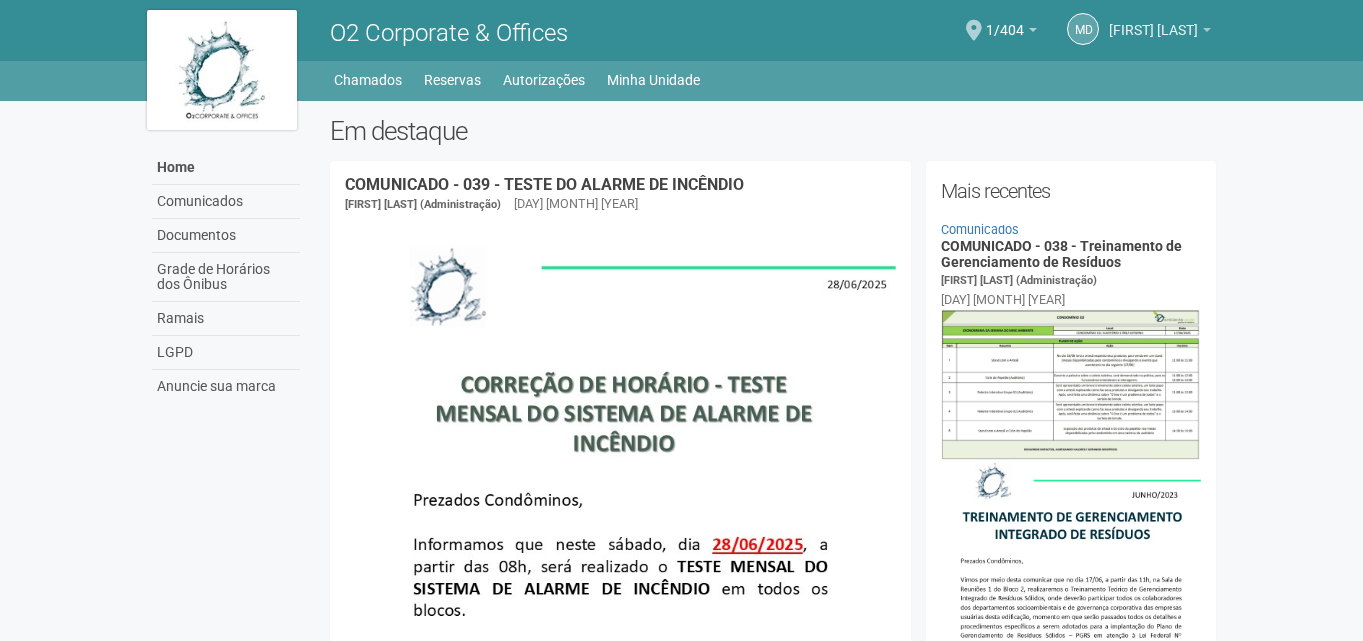 click on "Michele de Carvalho" at bounding box center [1153, 20] 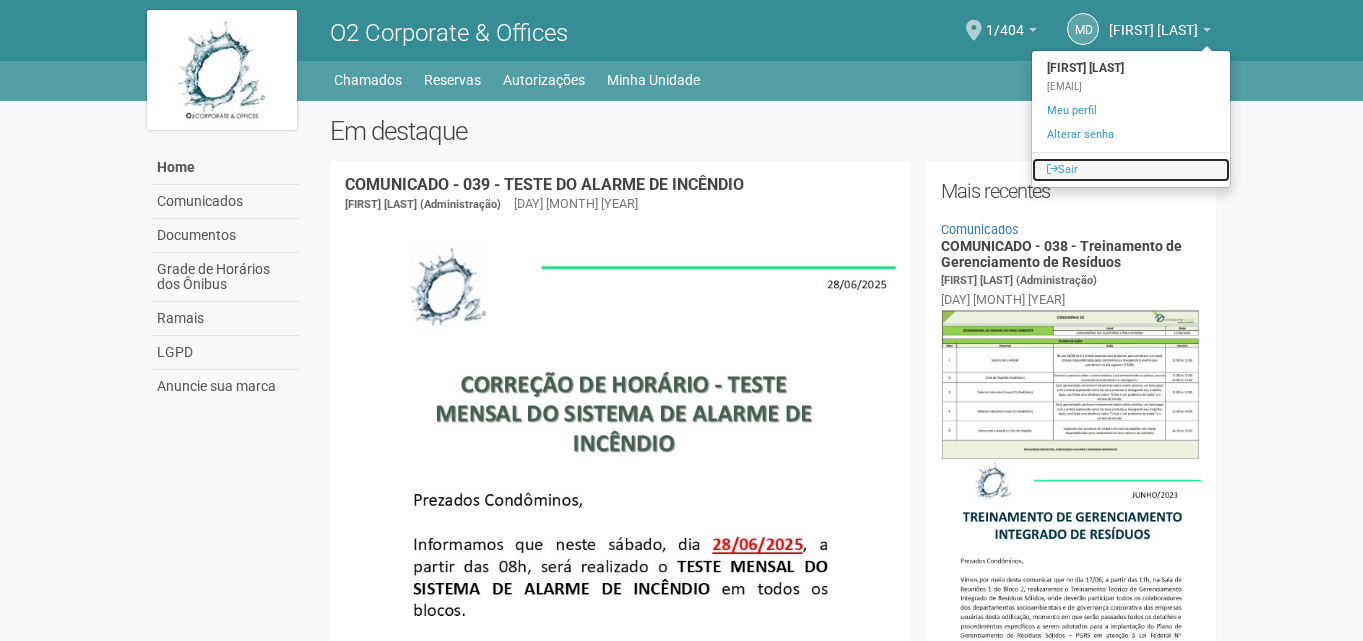 click on "Sair" at bounding box center [1131, 170] 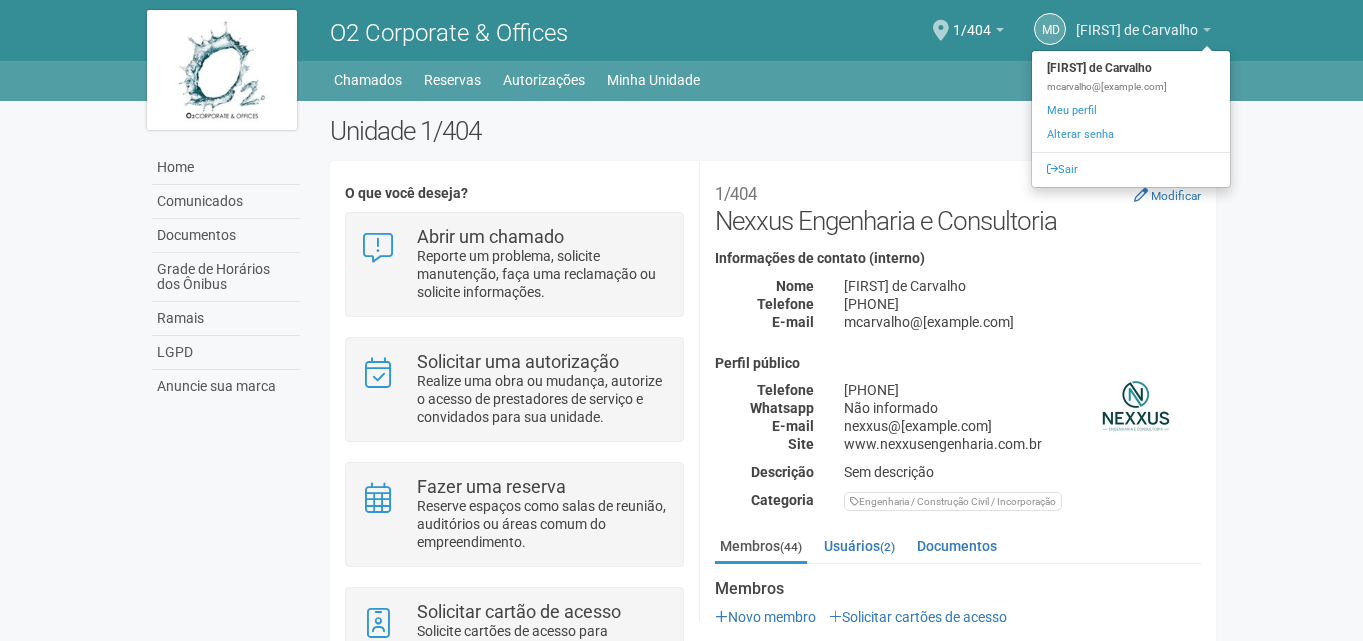 scroll, scrollTop: 0, scrollLeft: 0, axis: both 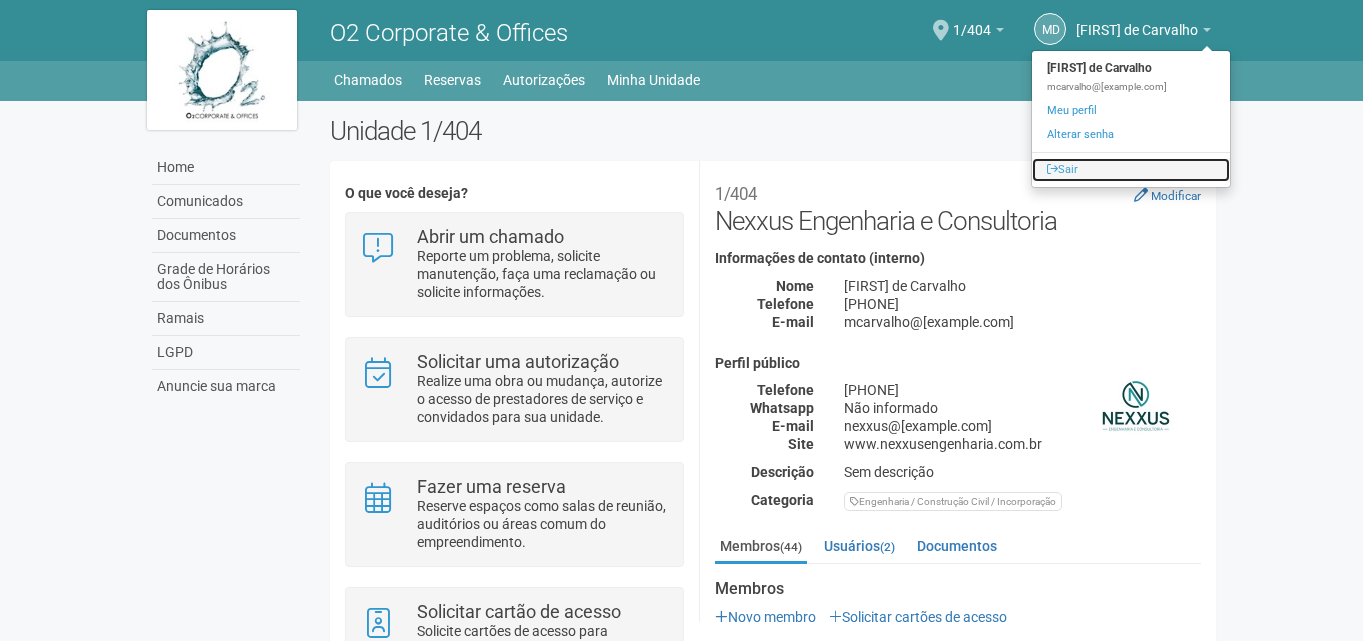 click on "Sair" at bounding box center [1131, 170] 